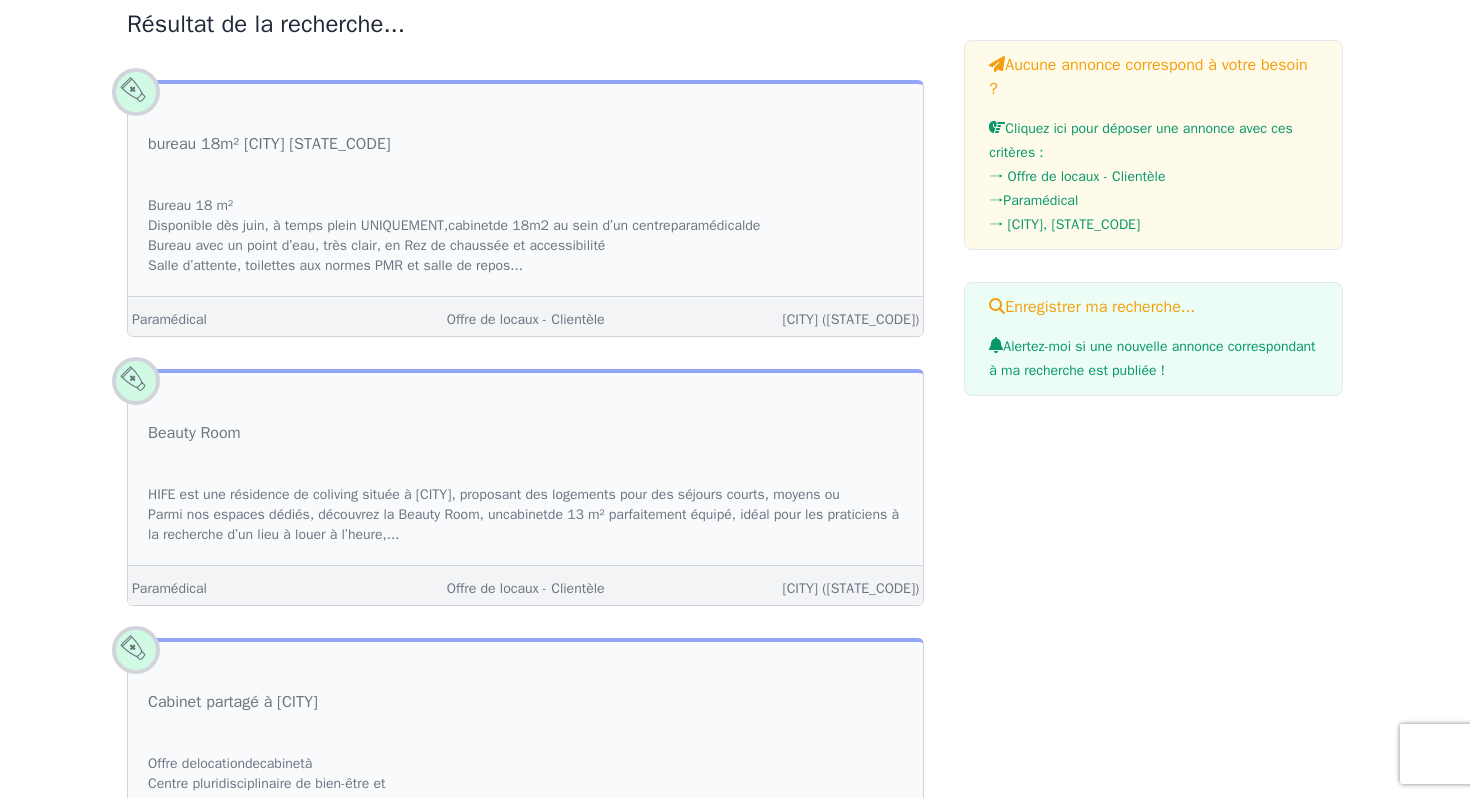 scroll, scrollTop: 0, scrollLeft: 0, axis: both 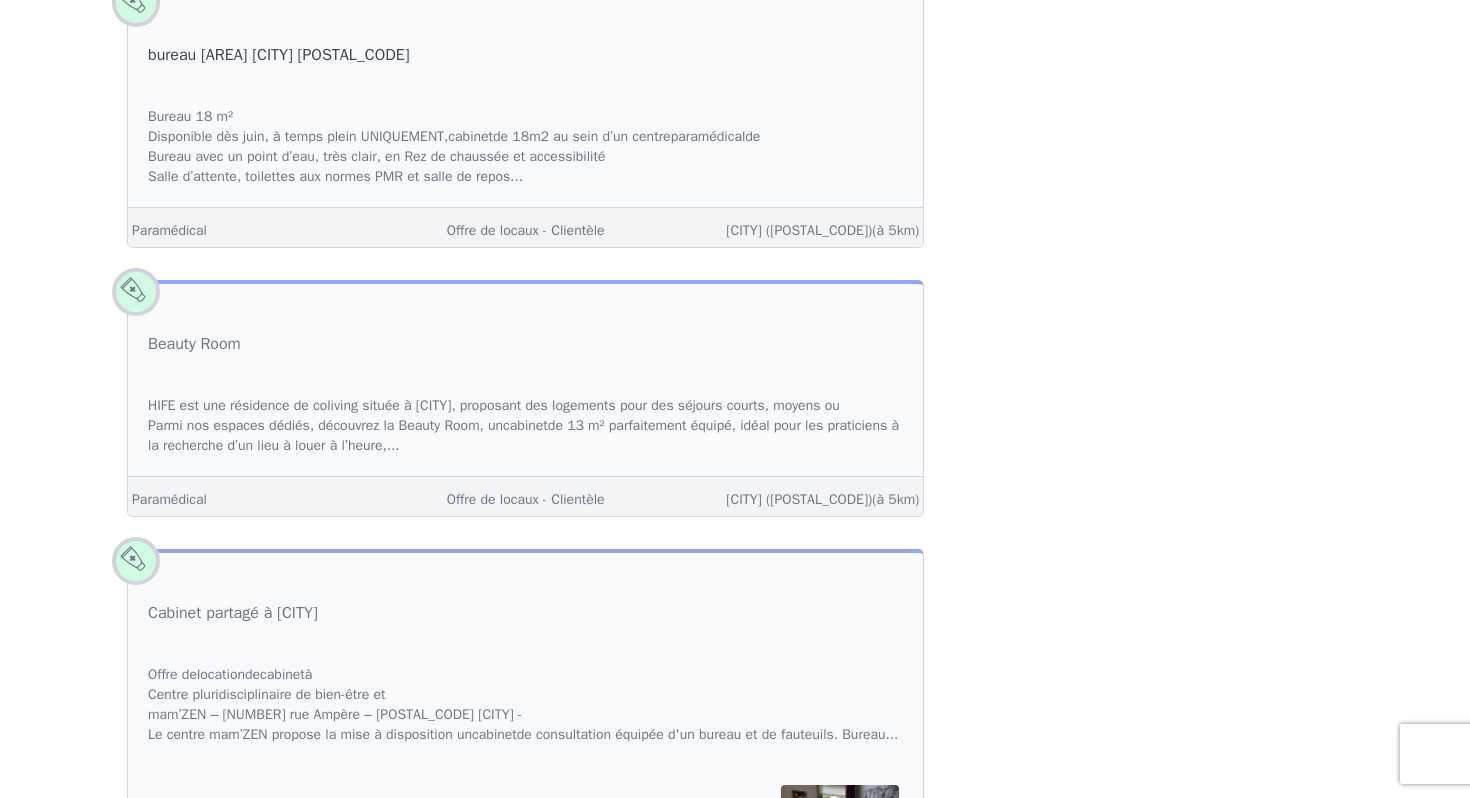 click on "bureau [AREA] [CITY] [POSTAL_CODE]" at bounding box center [279, 55] 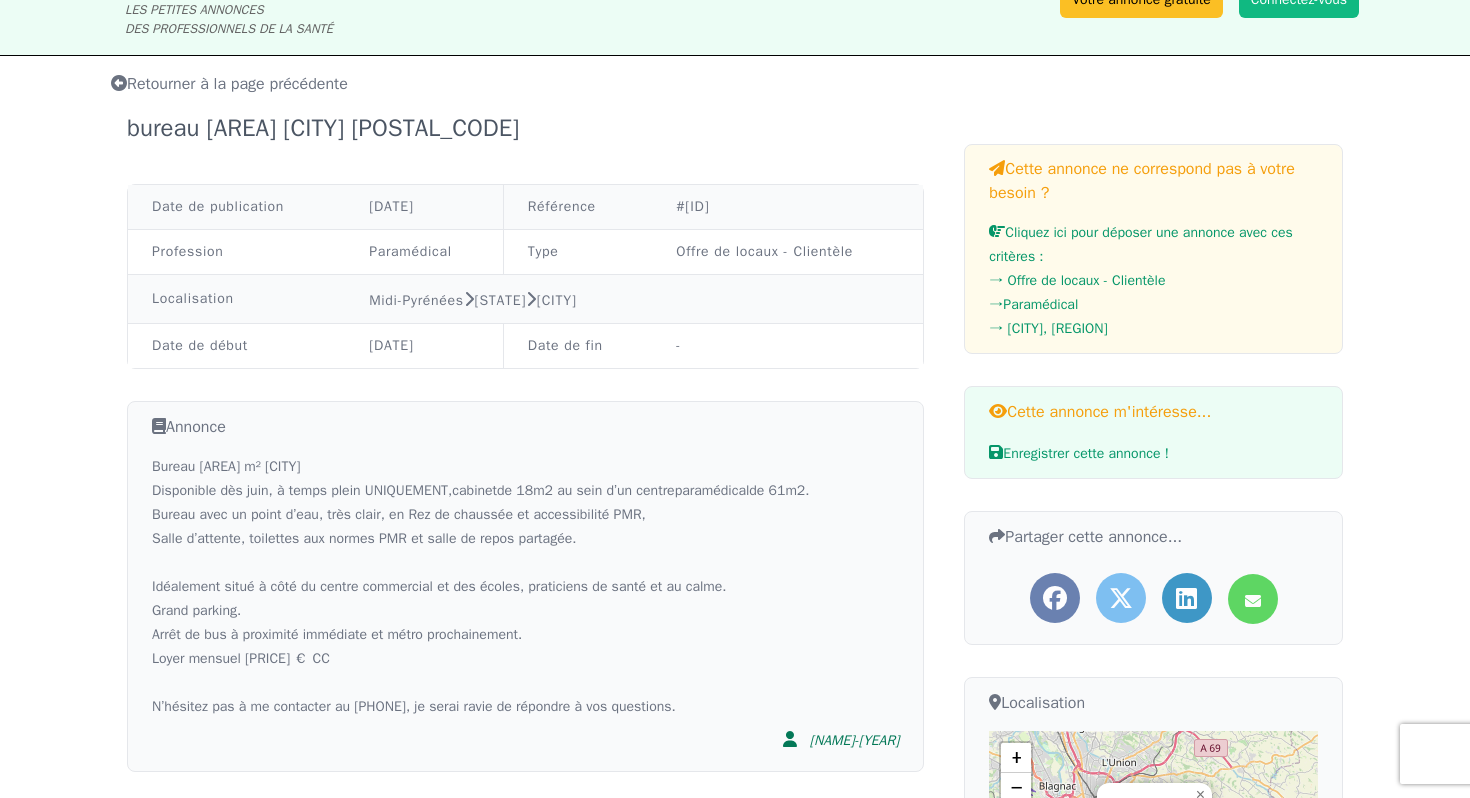 scroll, scrollTop: 62, scrollLeft: 0, axis: vertical 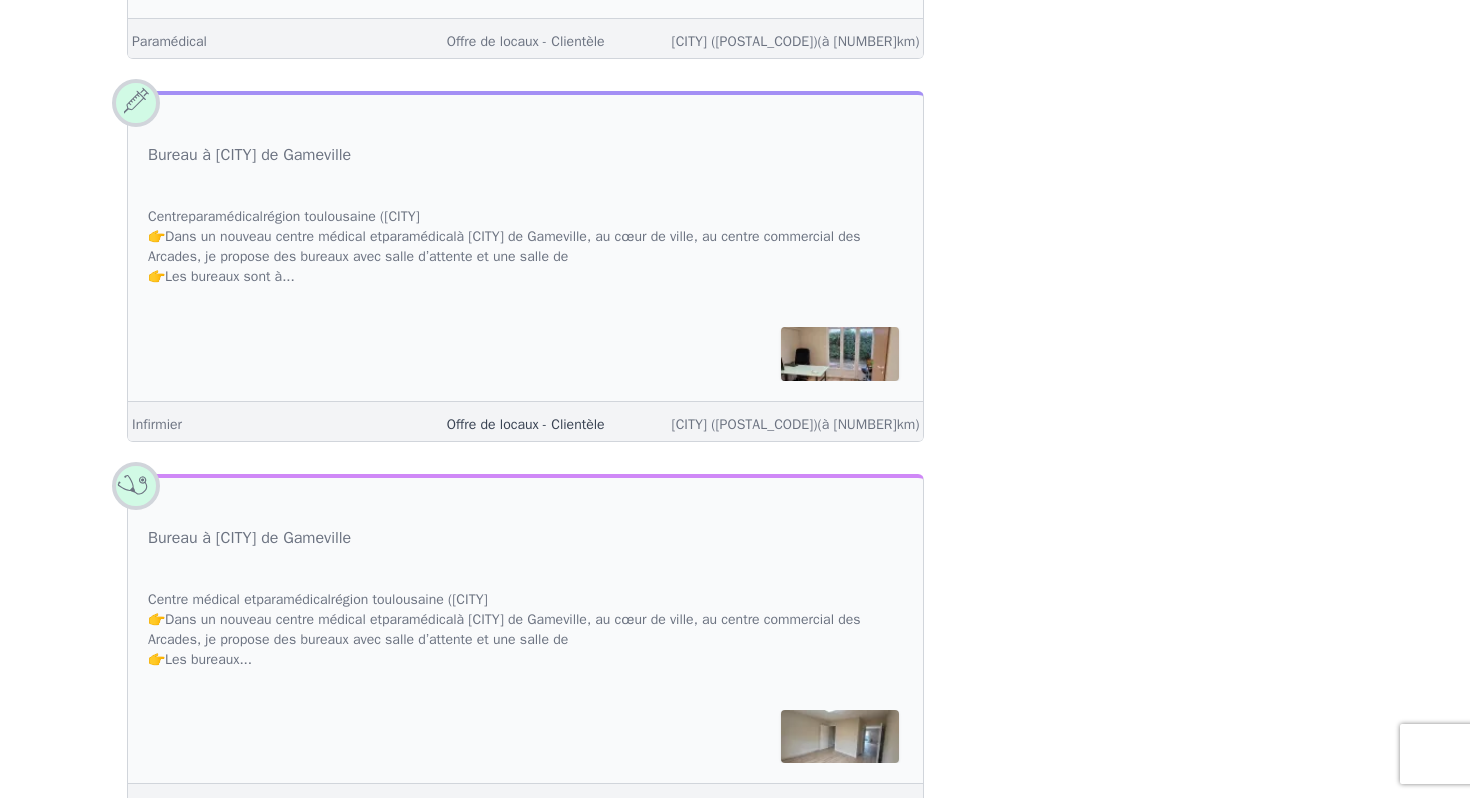 click on "Offre de locaux - Clientèle" at bounding box center [526, 424] 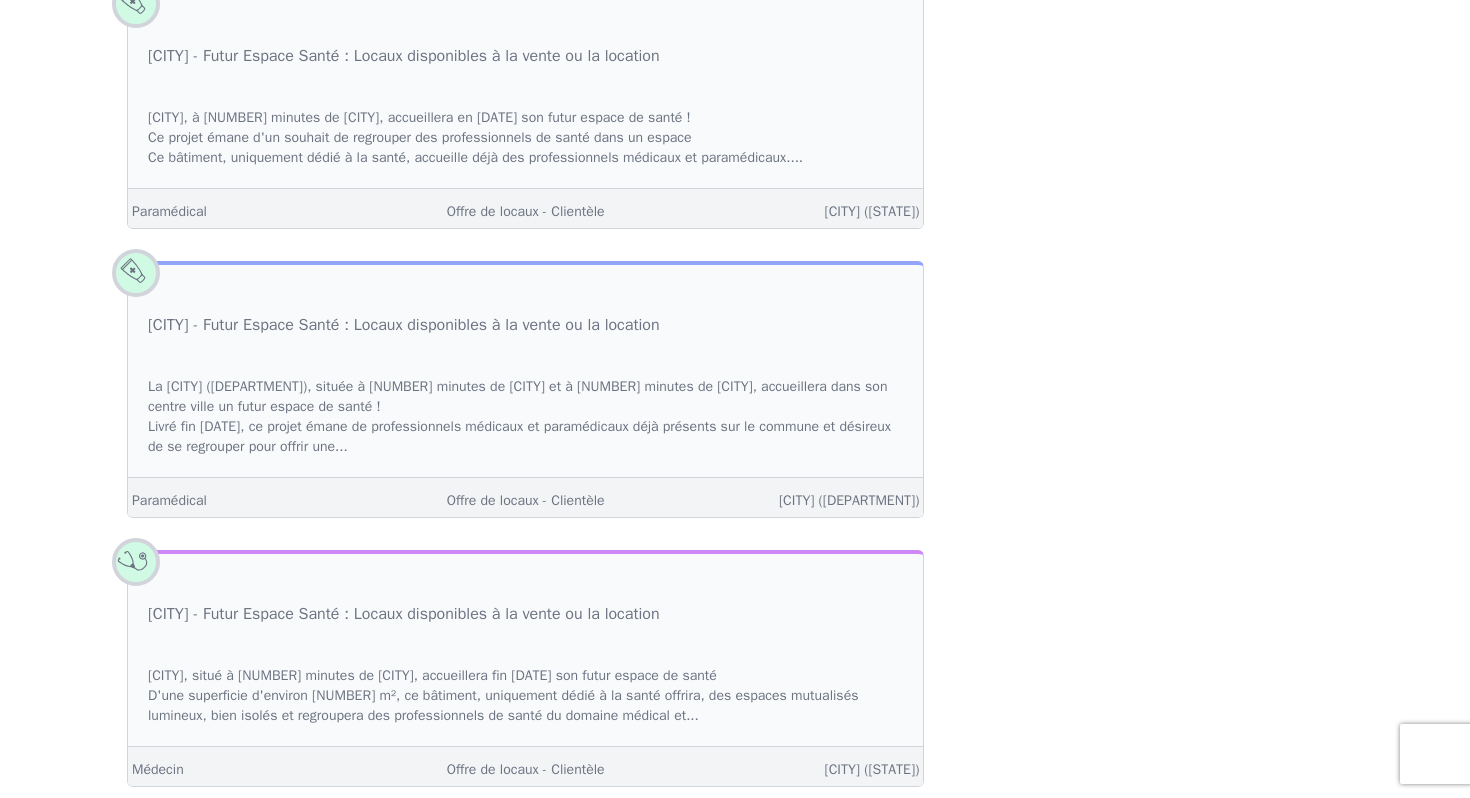 scroll, scrollTop: 2587, scrollLeft: 0, axis: vertical 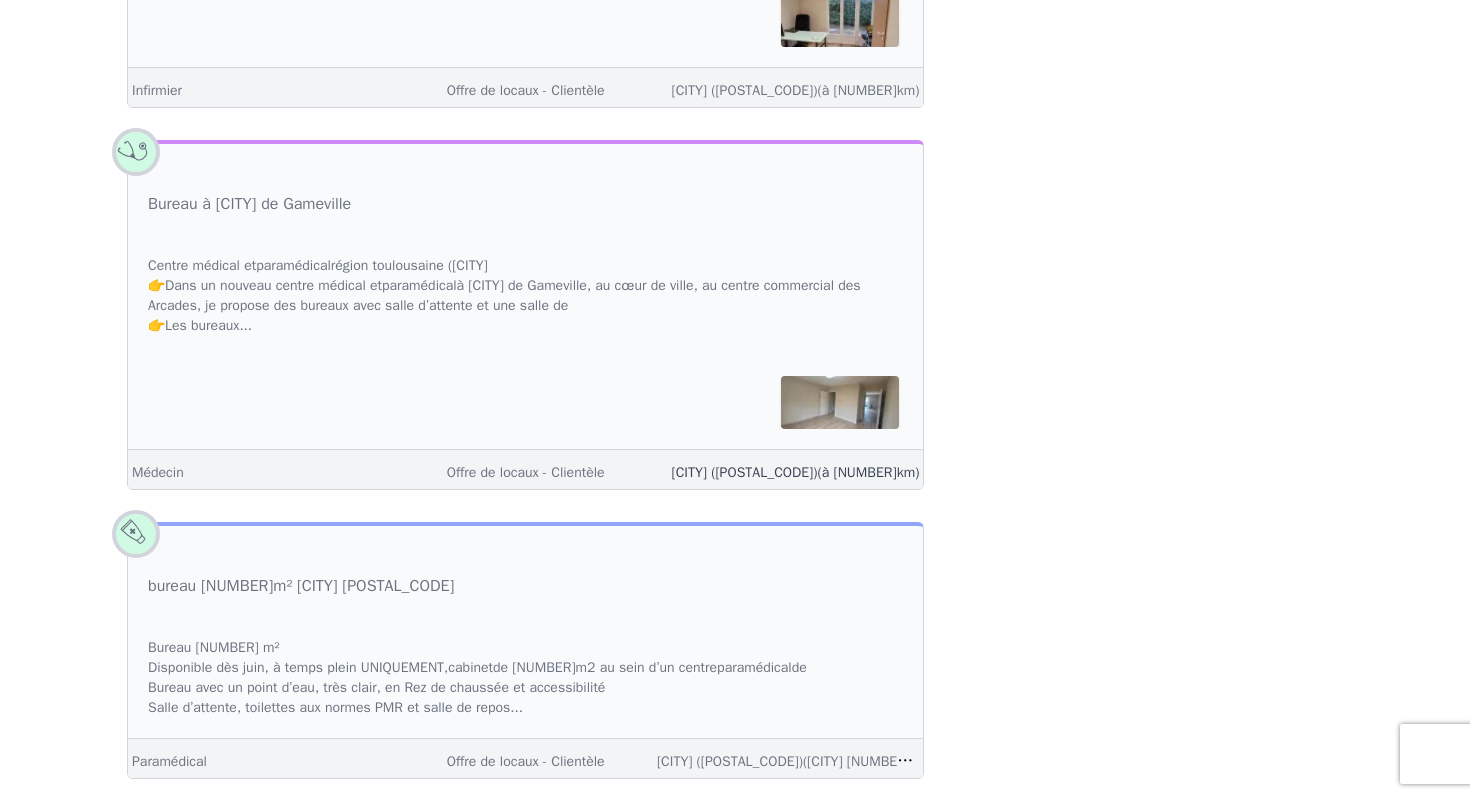 click on "[CITY] ([POSTAL_CODE])  (à [NUMBER]km)" at bounding box center (795, 472) 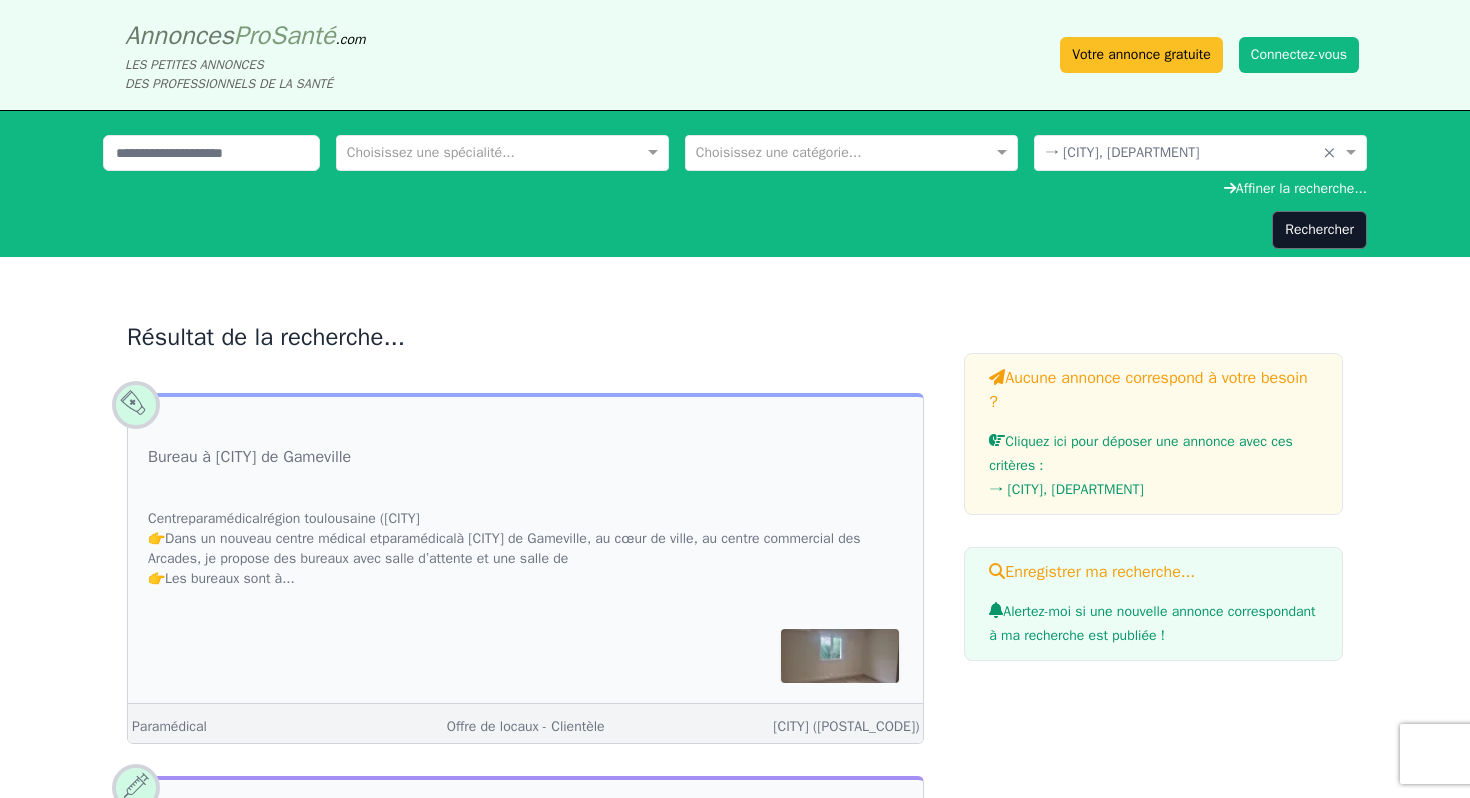 click at bounding box center [840, 656] 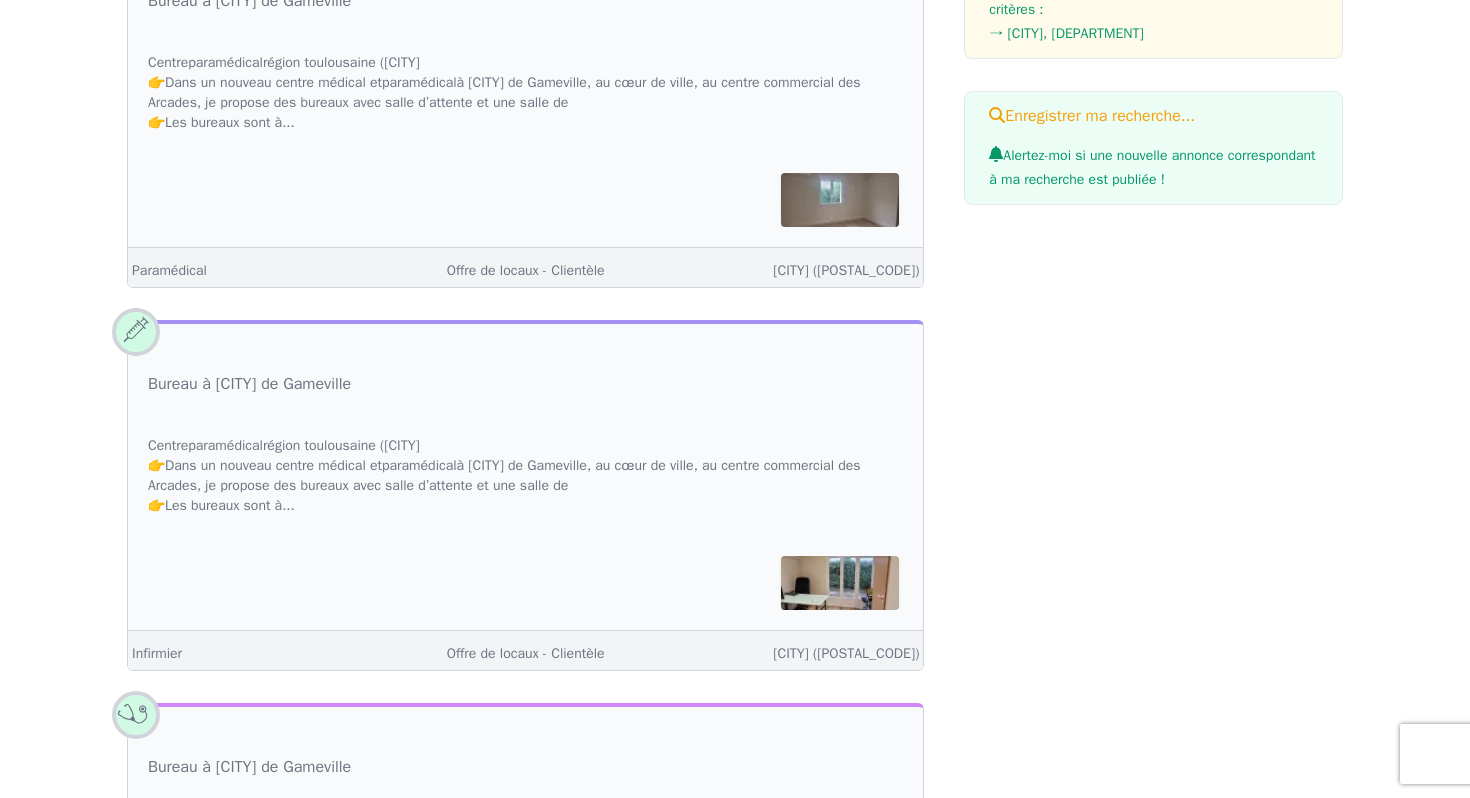 scroll, scrollTop: 462, scrollLeft: 0, axis: vertical 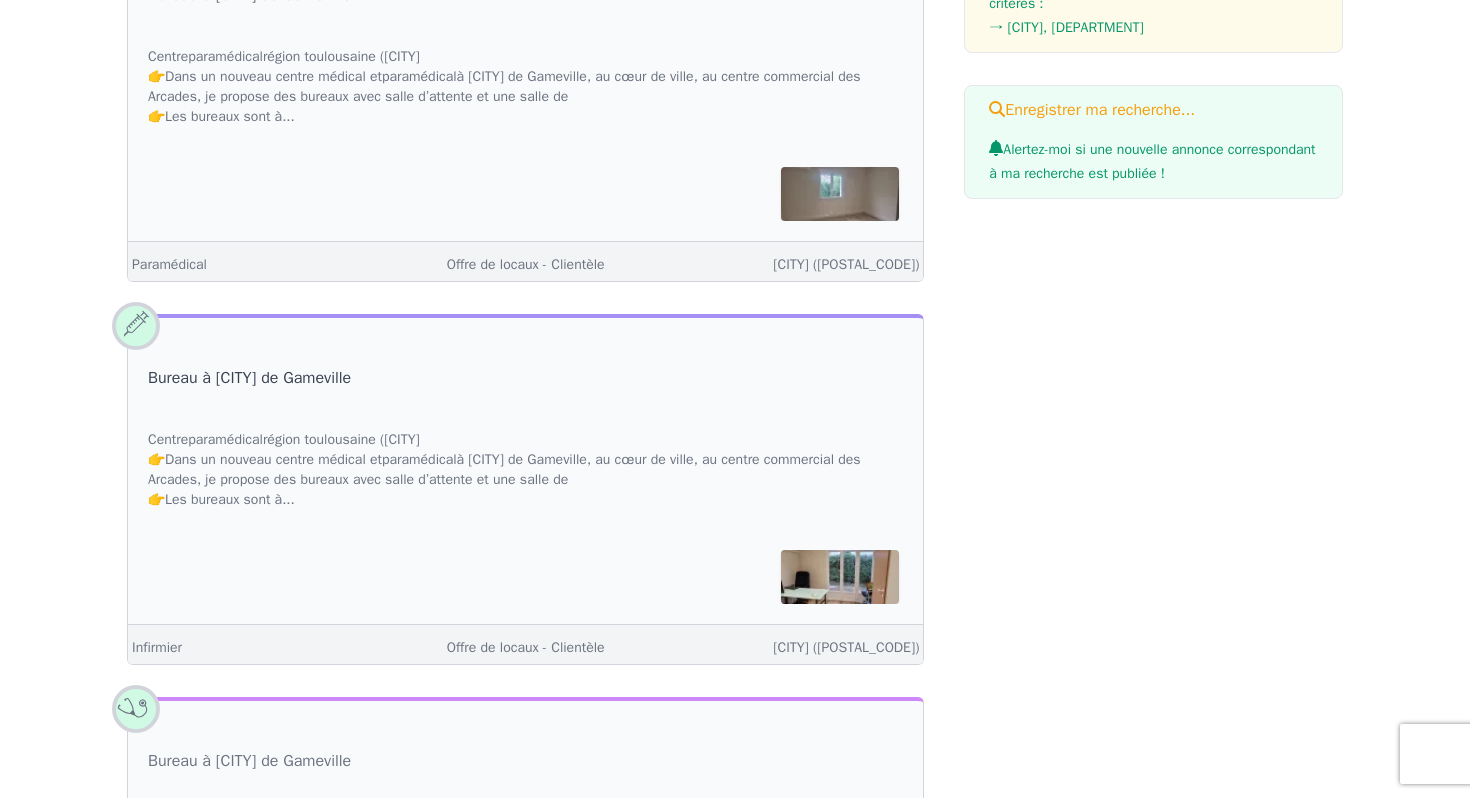 click on "Bureau à [CITY] de Gameville" at bounding box center (249, 378) 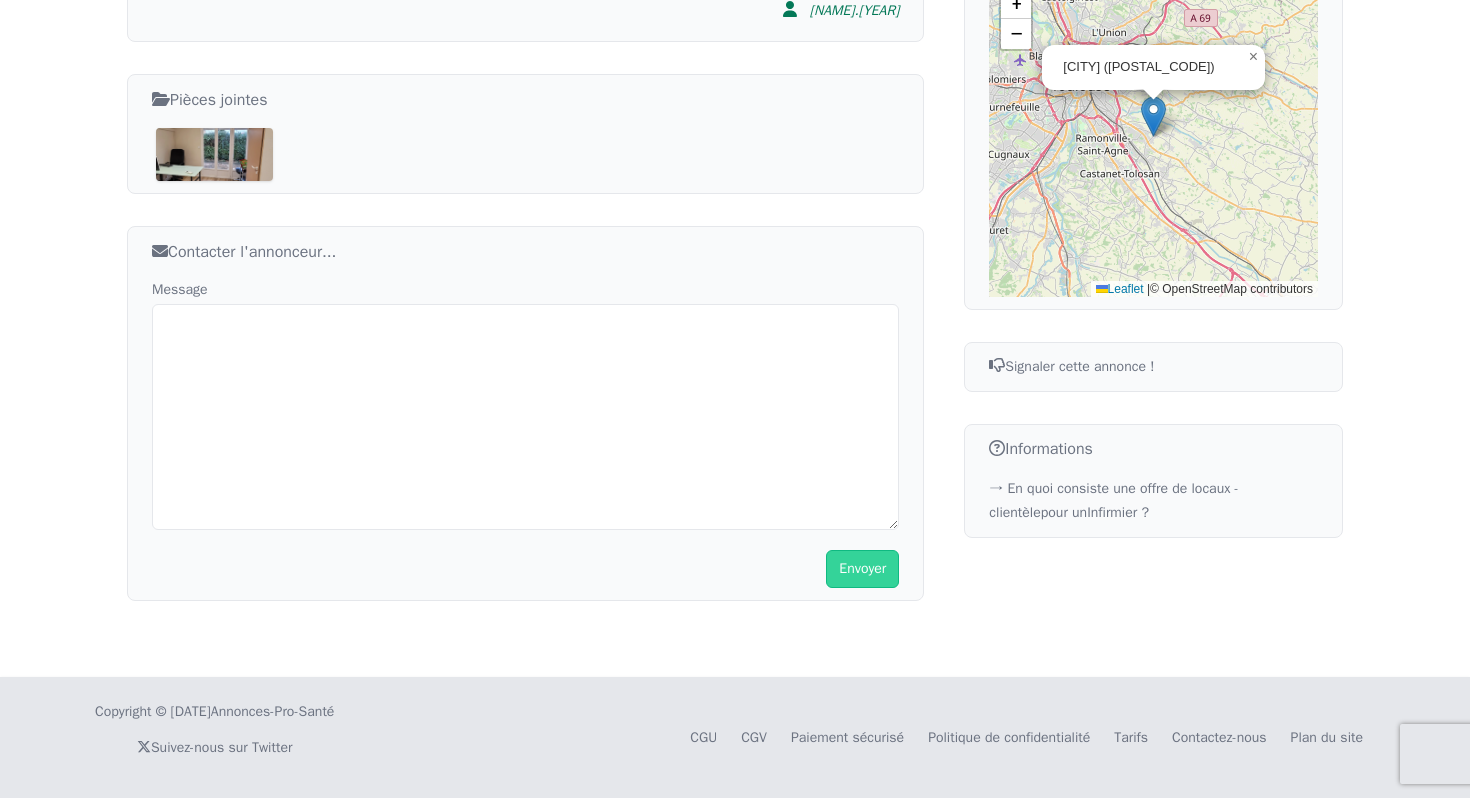 scroll, scrollTop: 830, scrollLeft: 0, axis: vertical 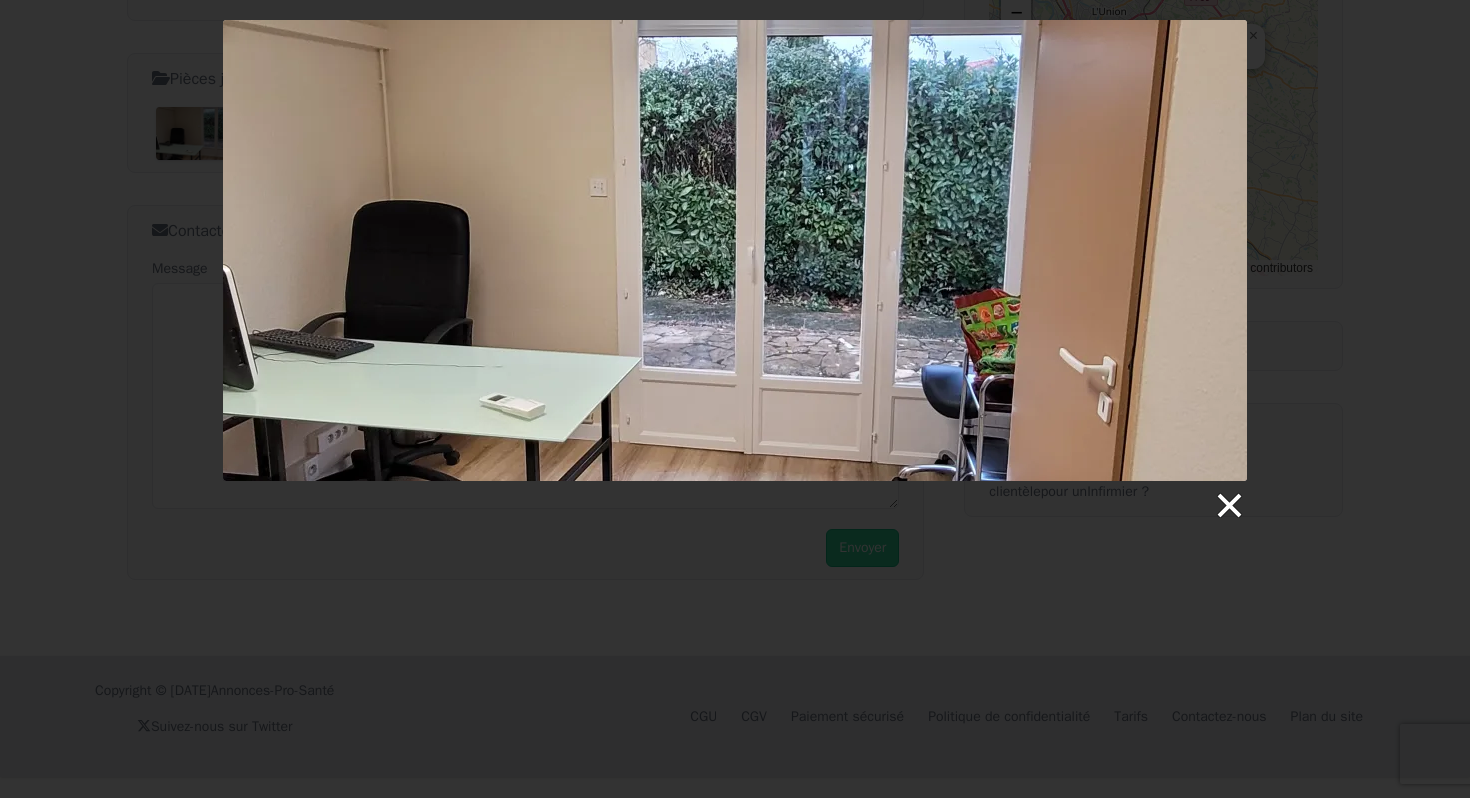 click at bounding box center (1228, 506) 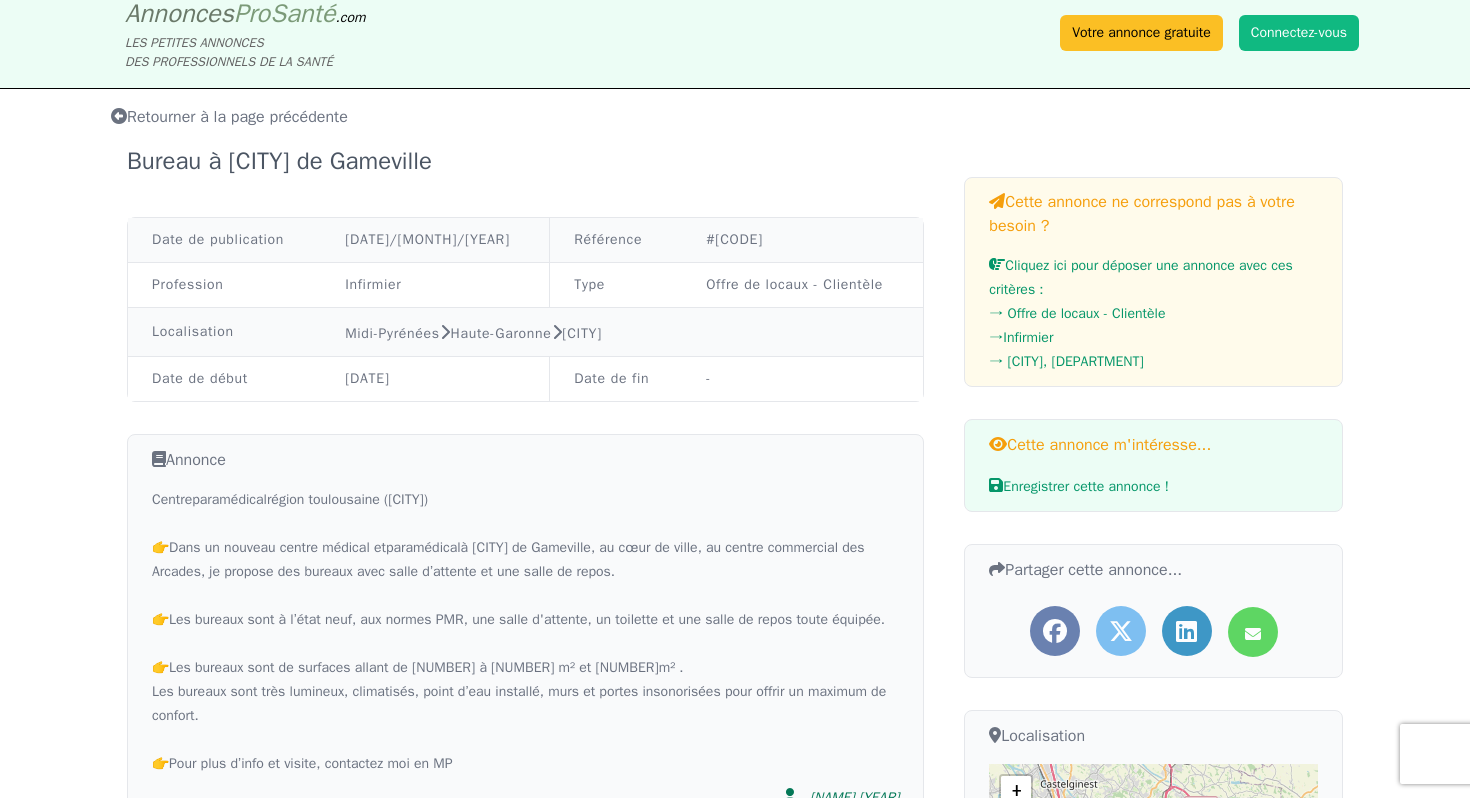 scroll, scrollTop: 0, scrollLeft: 0, axis: both 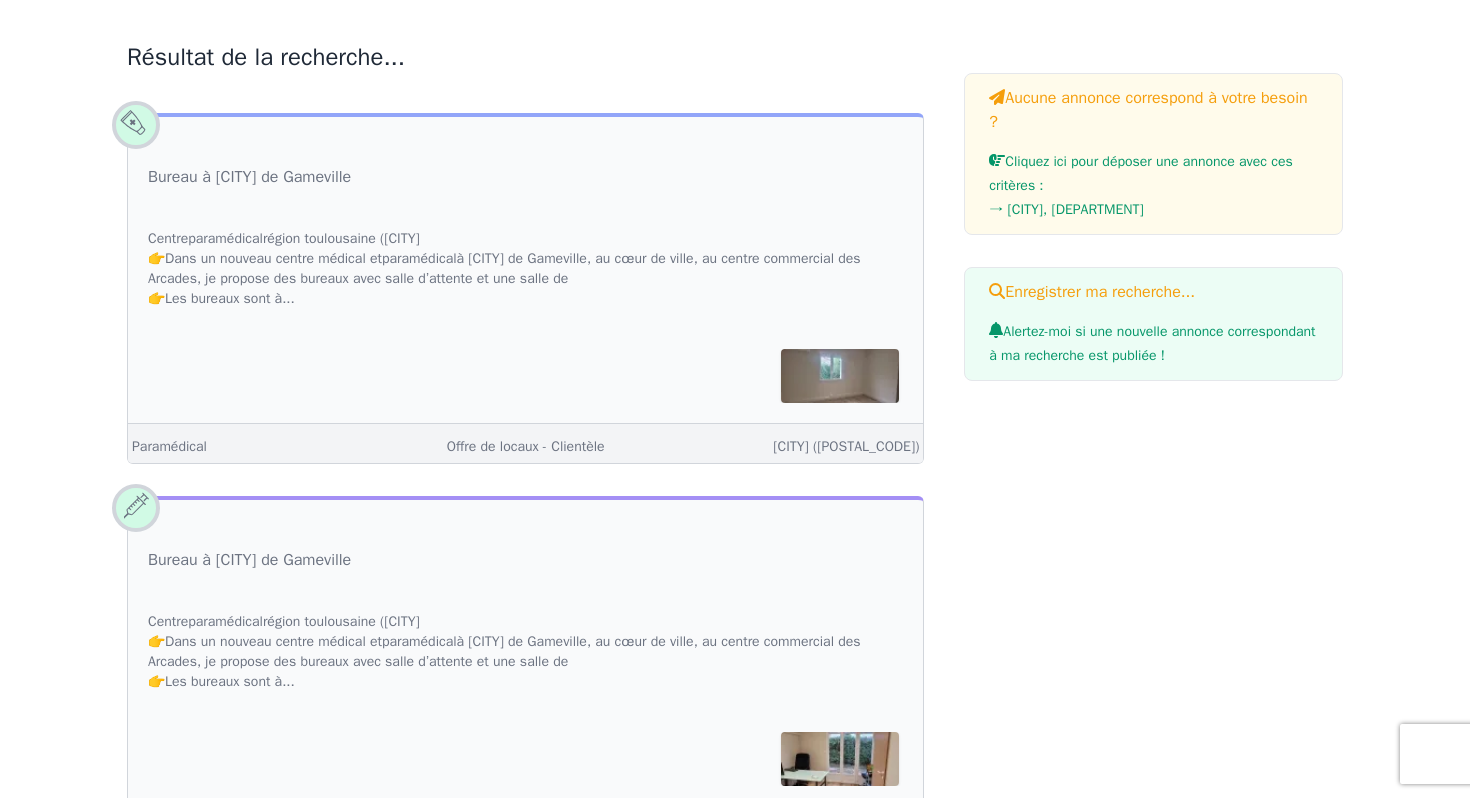click at bounding box center [840, 376] 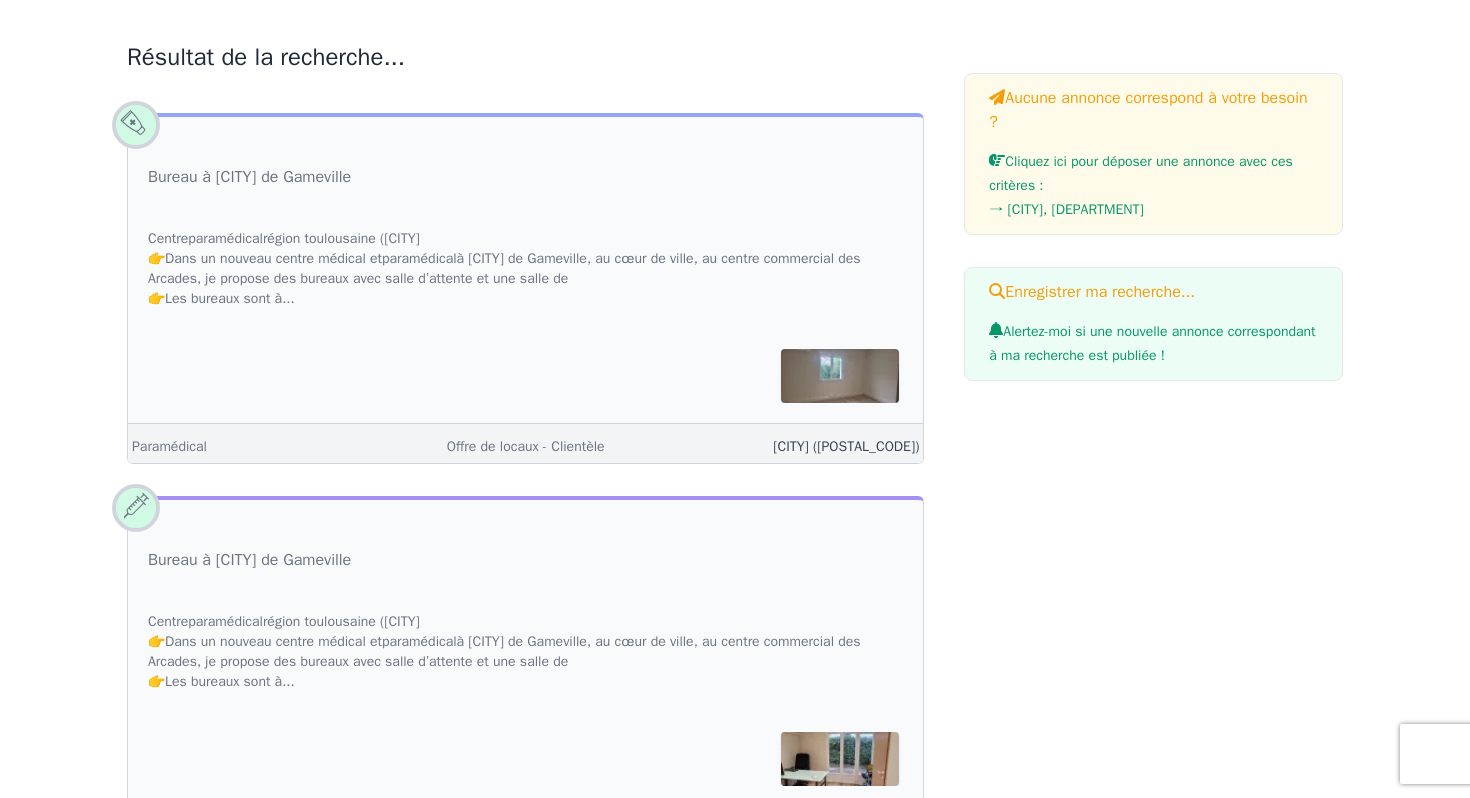 click on "[CITY] ([POSTAL_CODE])" at bounding box center [846, 446] 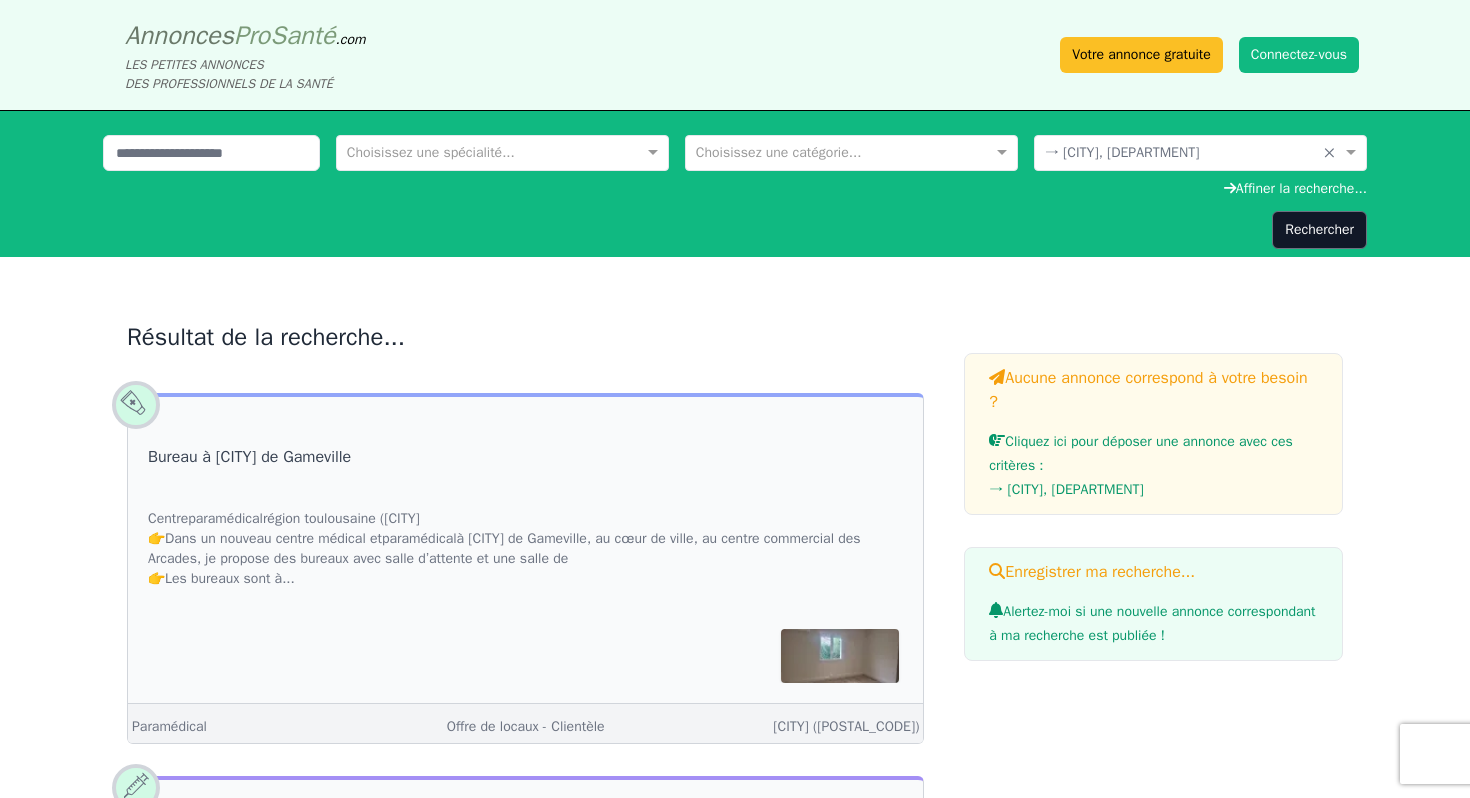 click on "Bureau à [CITY] de Gameville" at bounding box center [249, 457] 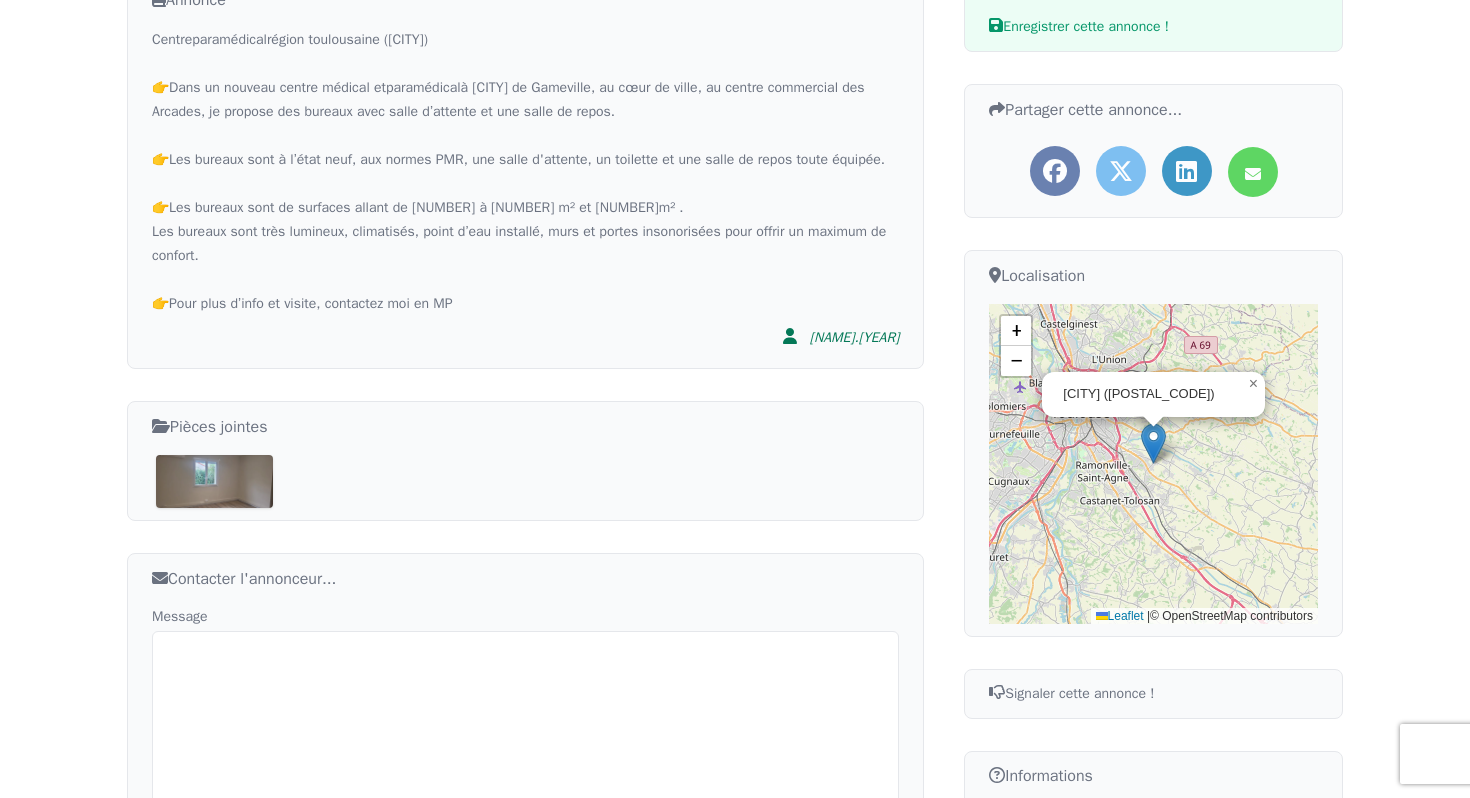scroll, scrollTop: 688, scrollLeft: 0, axis: vertical 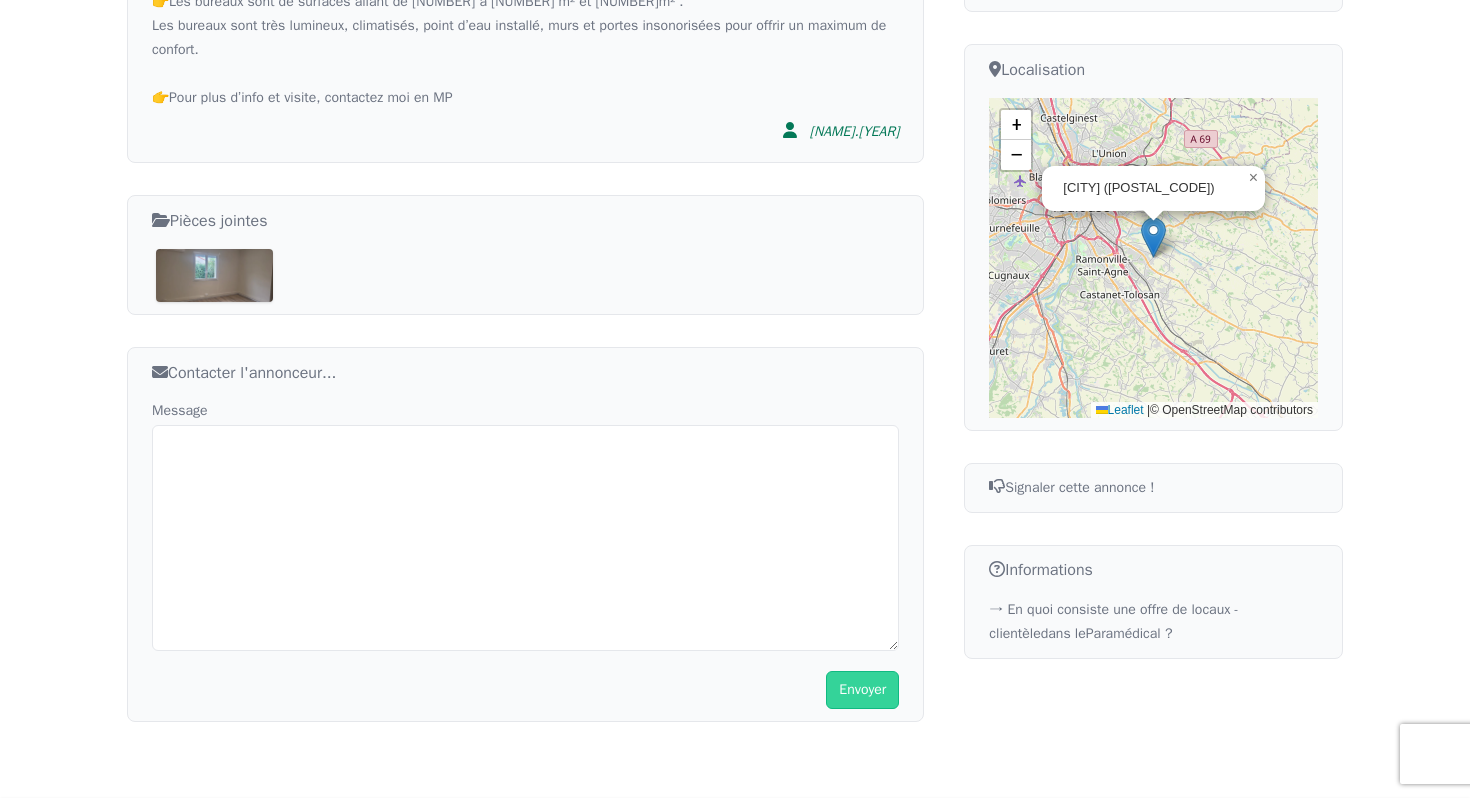 click at bounding box center (214, 275) 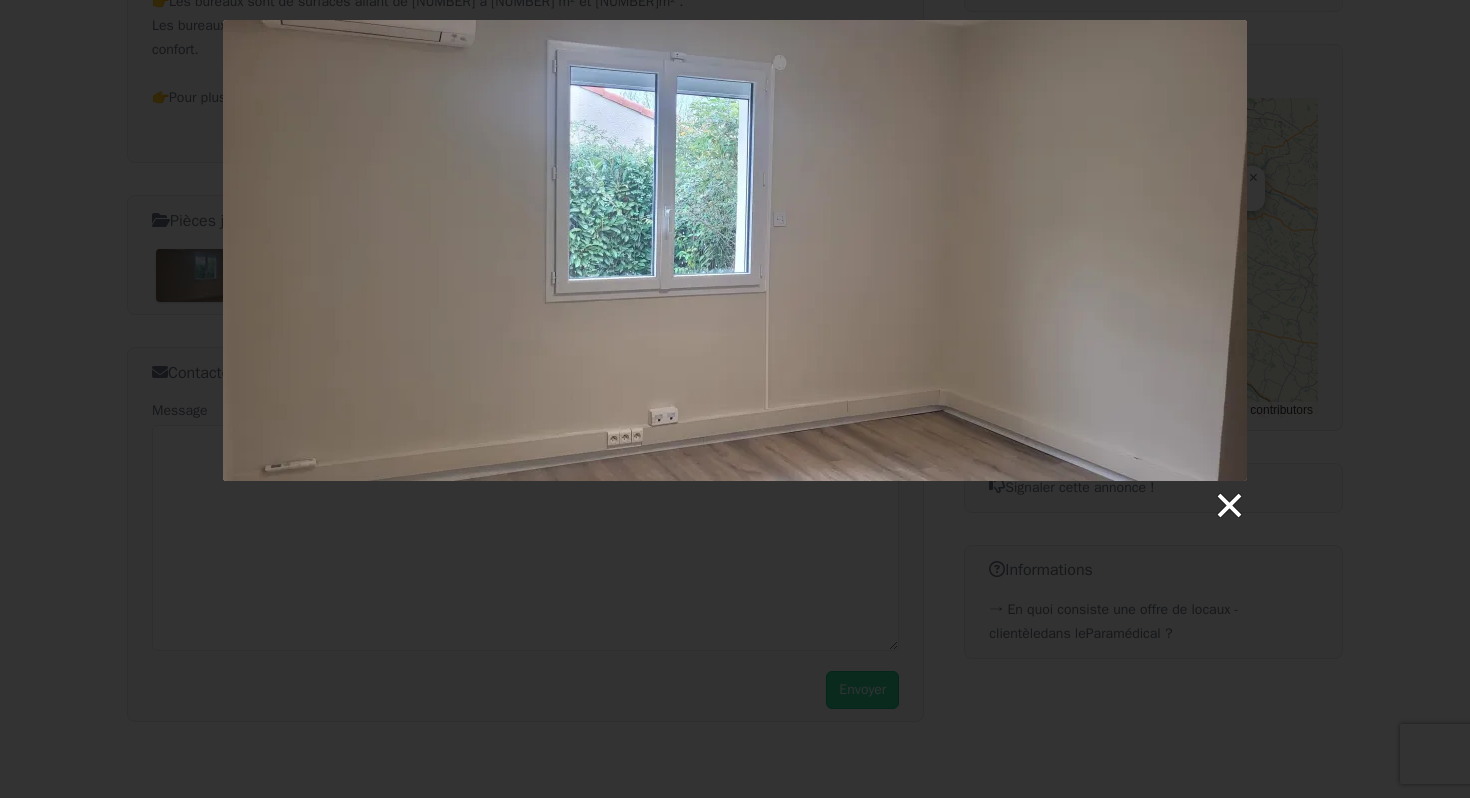 click at bounding box center [1228, 506] 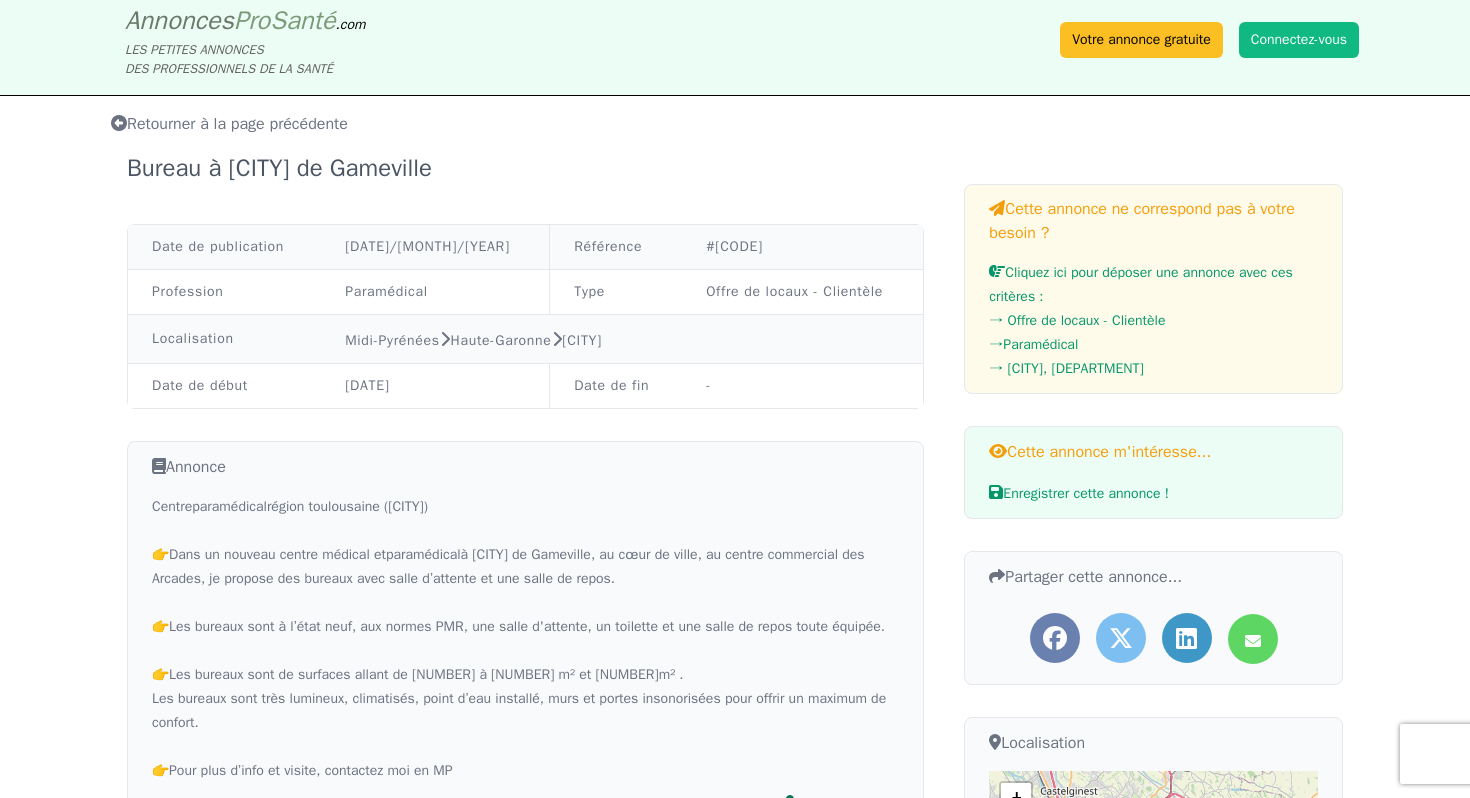 scroll, scrollTop: 0, scrollLeft: 0, axis: both 